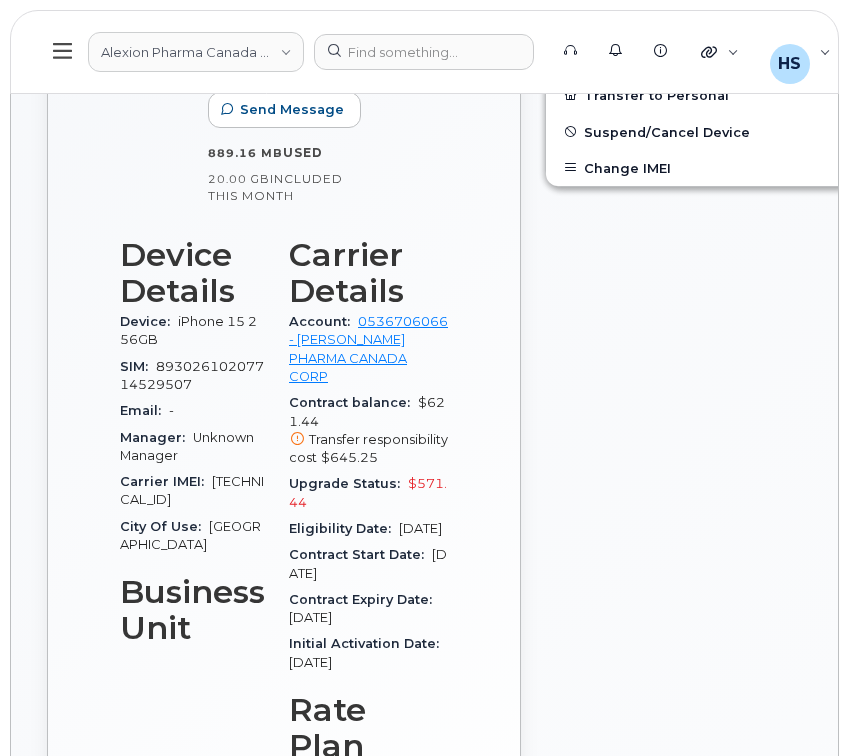 scroll, scrollTop: 666, scrollLeft: 0, axis: vertical 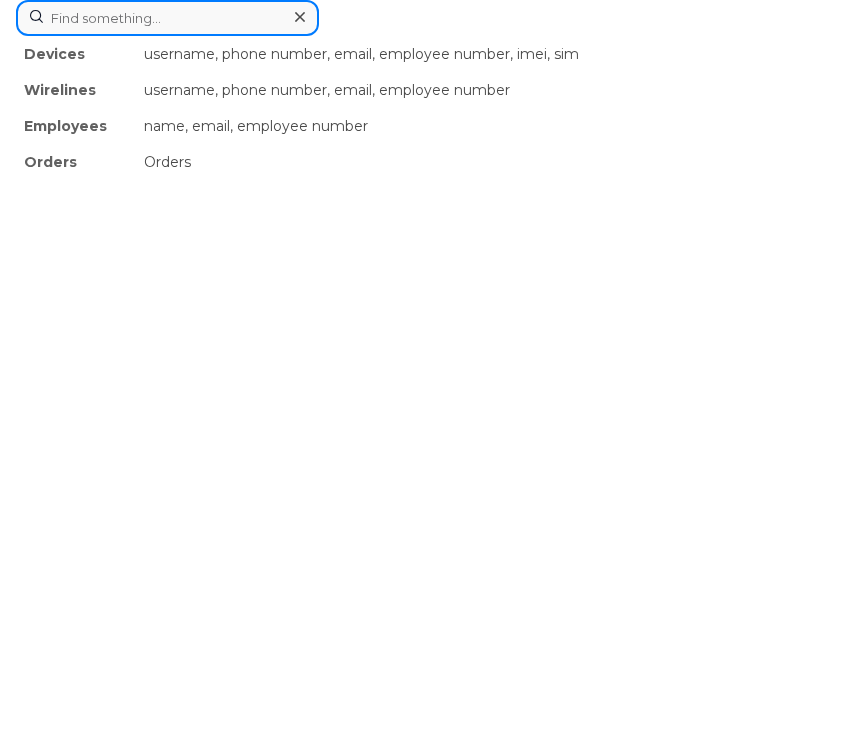 click on "Devices username, phone number, email, employee number, imei, sim Wirelines username, phone number, email, employee number Employees name, email, employee number Orders Orders" 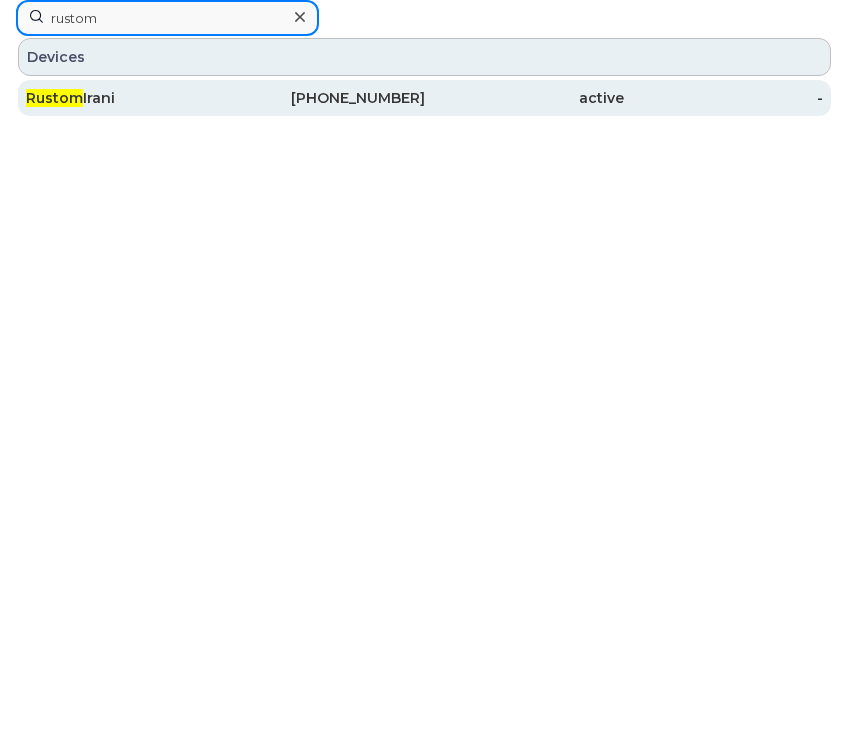 type on "rustom" 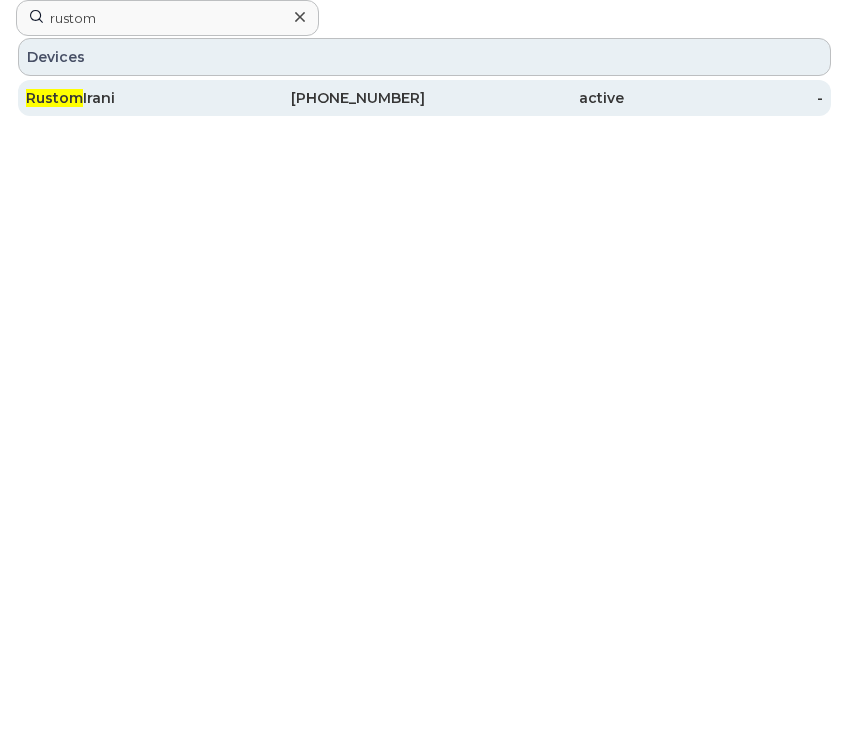 click on "[PHONE_NUMBER]" 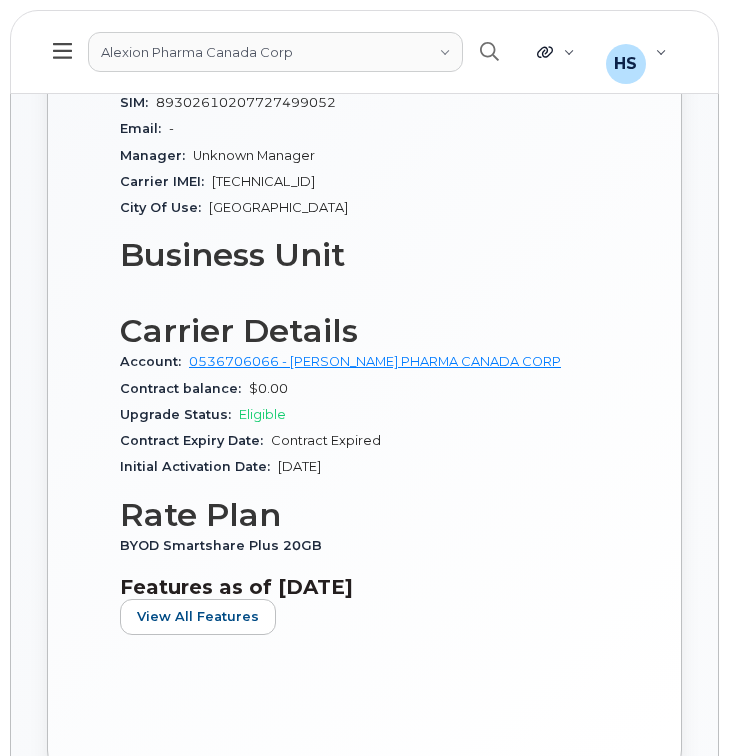 scroll, scrollTop: 963, scrollLeft: 0, axis: vertical 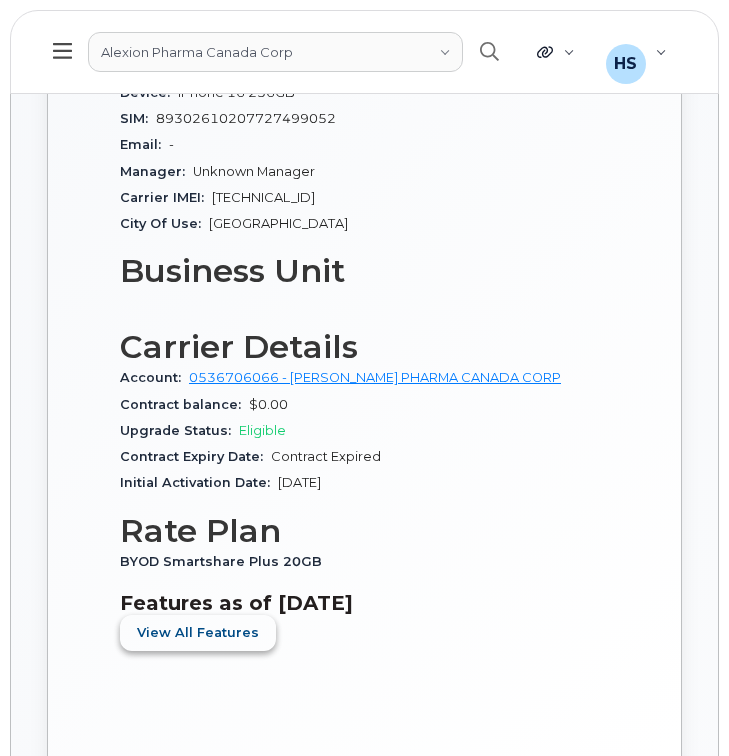 click on "View All Features" 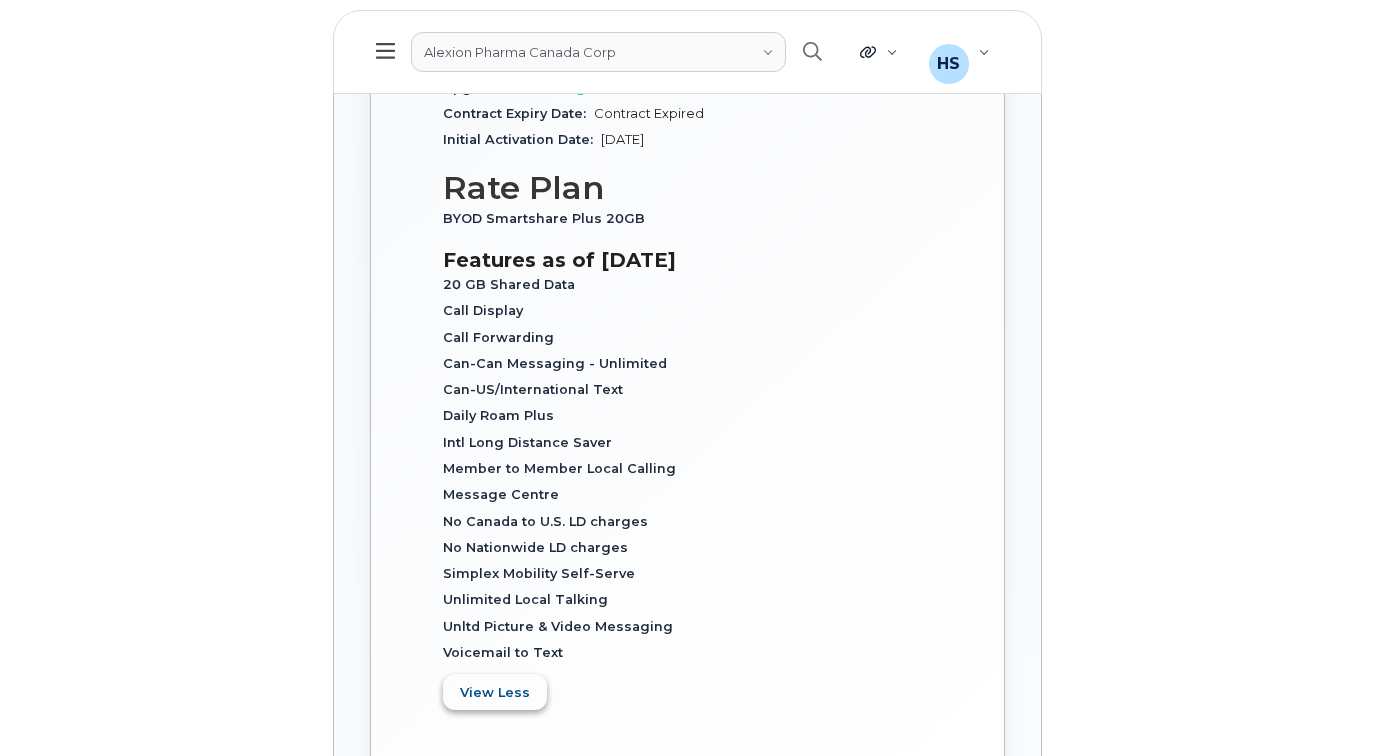 scroll, scrollTop: 1326, scrollLeft: 0, axis: vertical 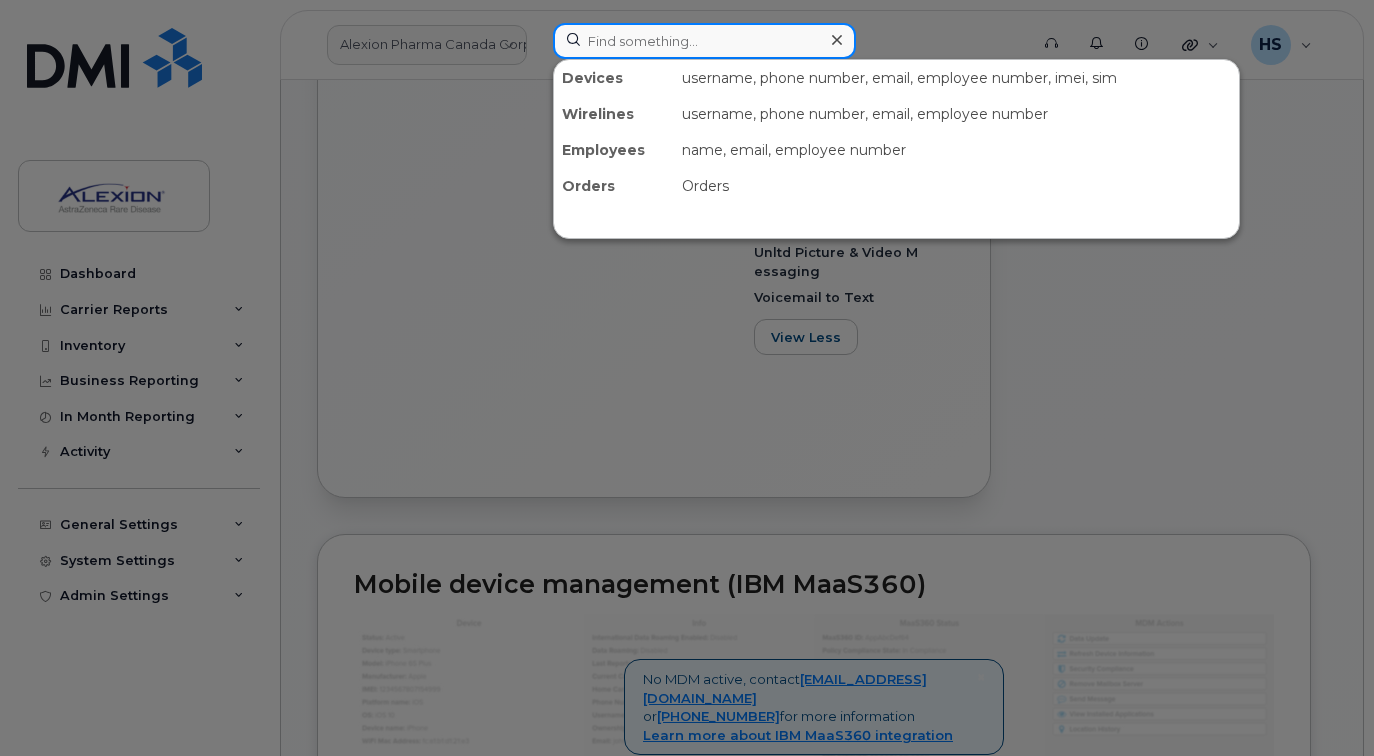 click 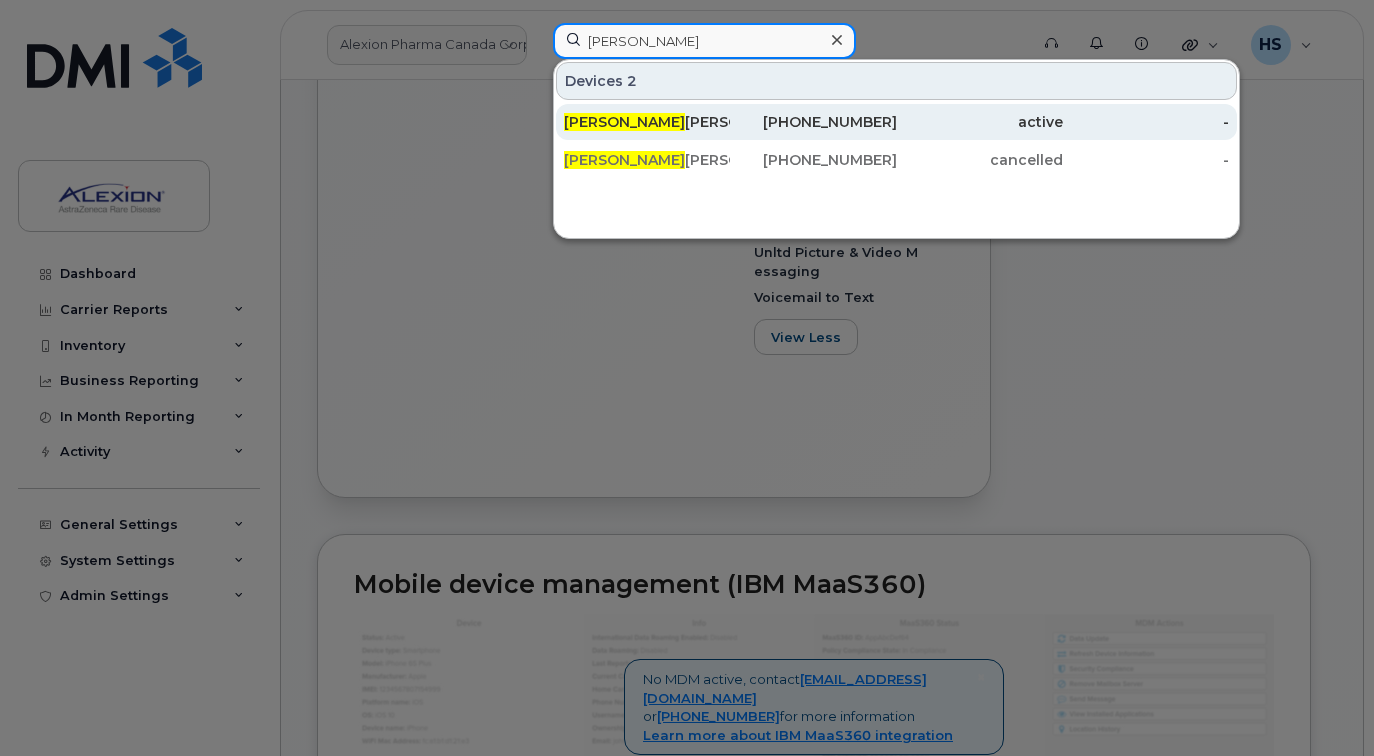 type on "neetu" 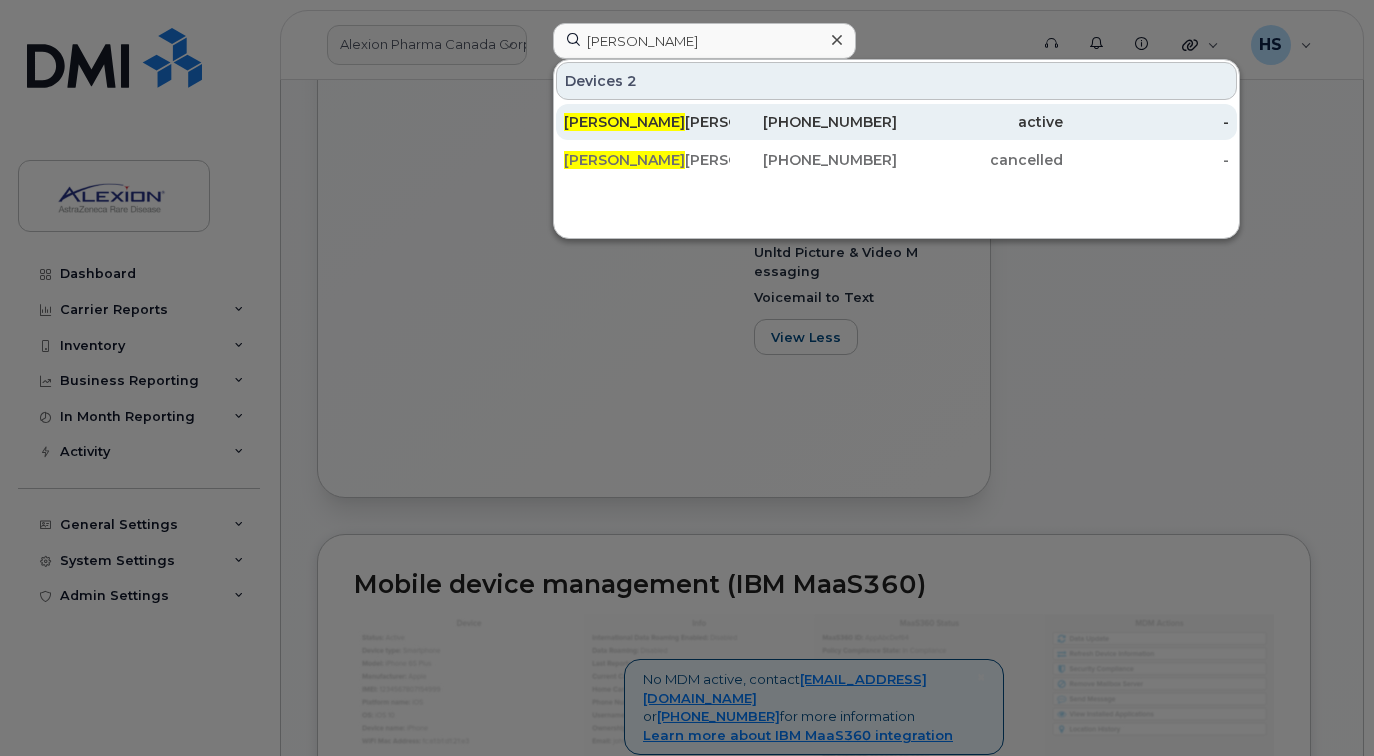 click on "Neetu  Rakhra" 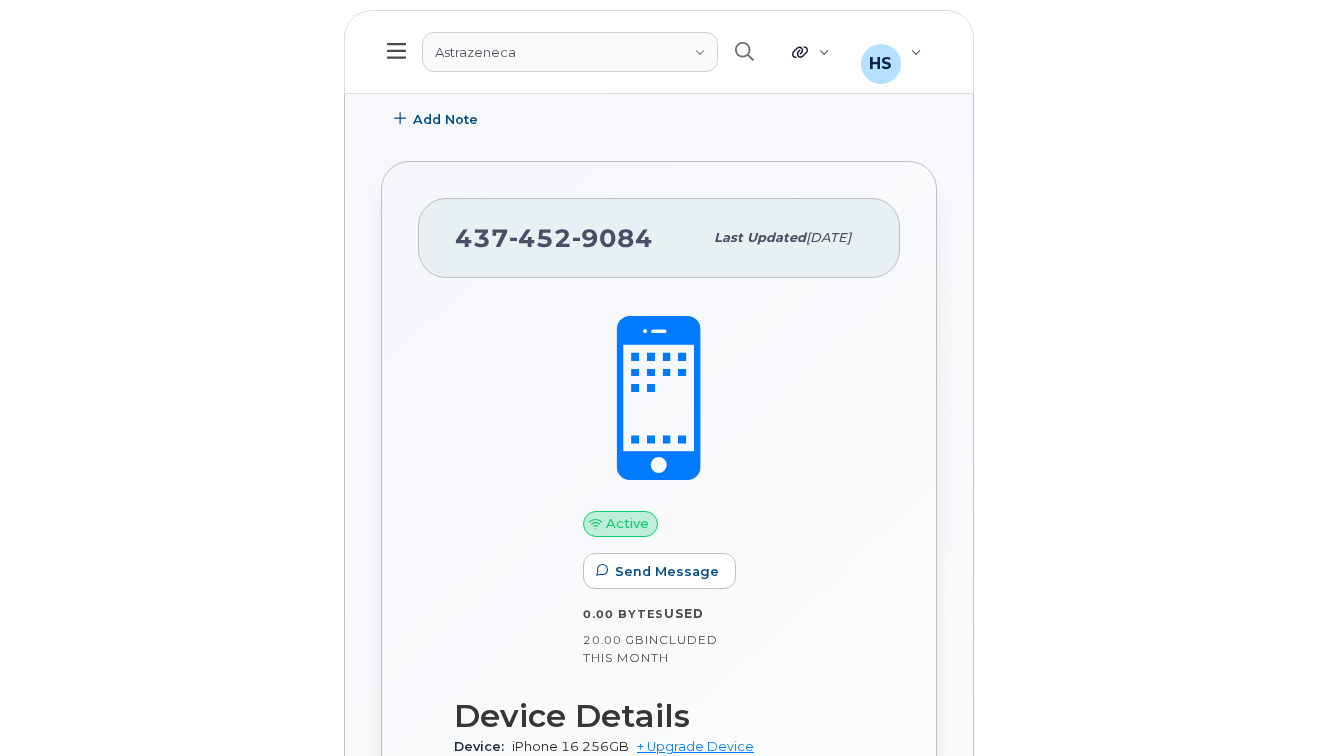 scroll, scrollTop: 0, scrollLeft: 0, axis: both 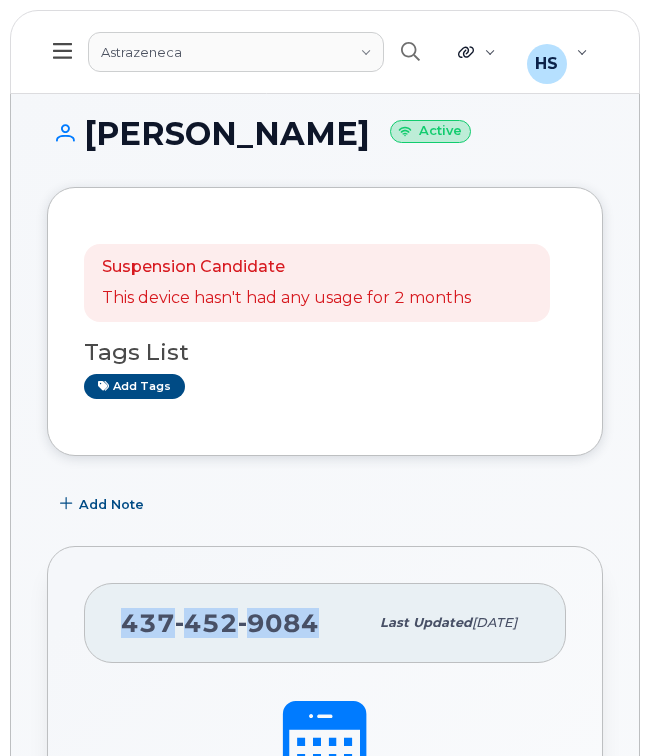 drag, startPoint x: 118, startPoint y: 624, endPoint x: 319, endPoint y: 618, distance: 201.08954 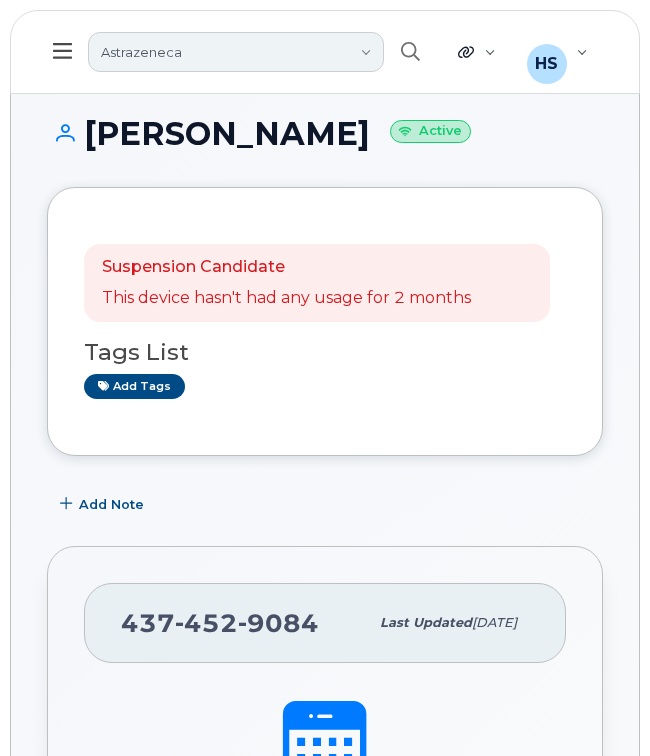 click on "Astrazeneca" at bounding box center (236, 52) 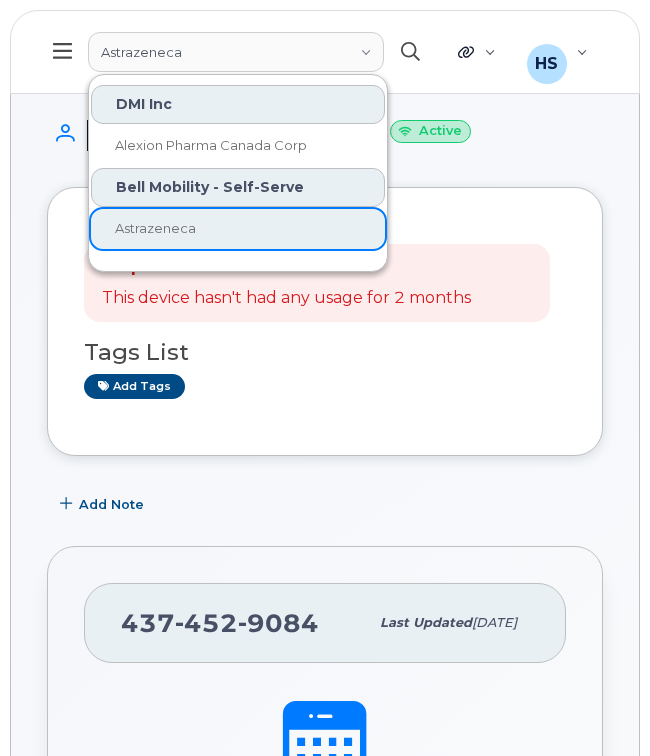 click 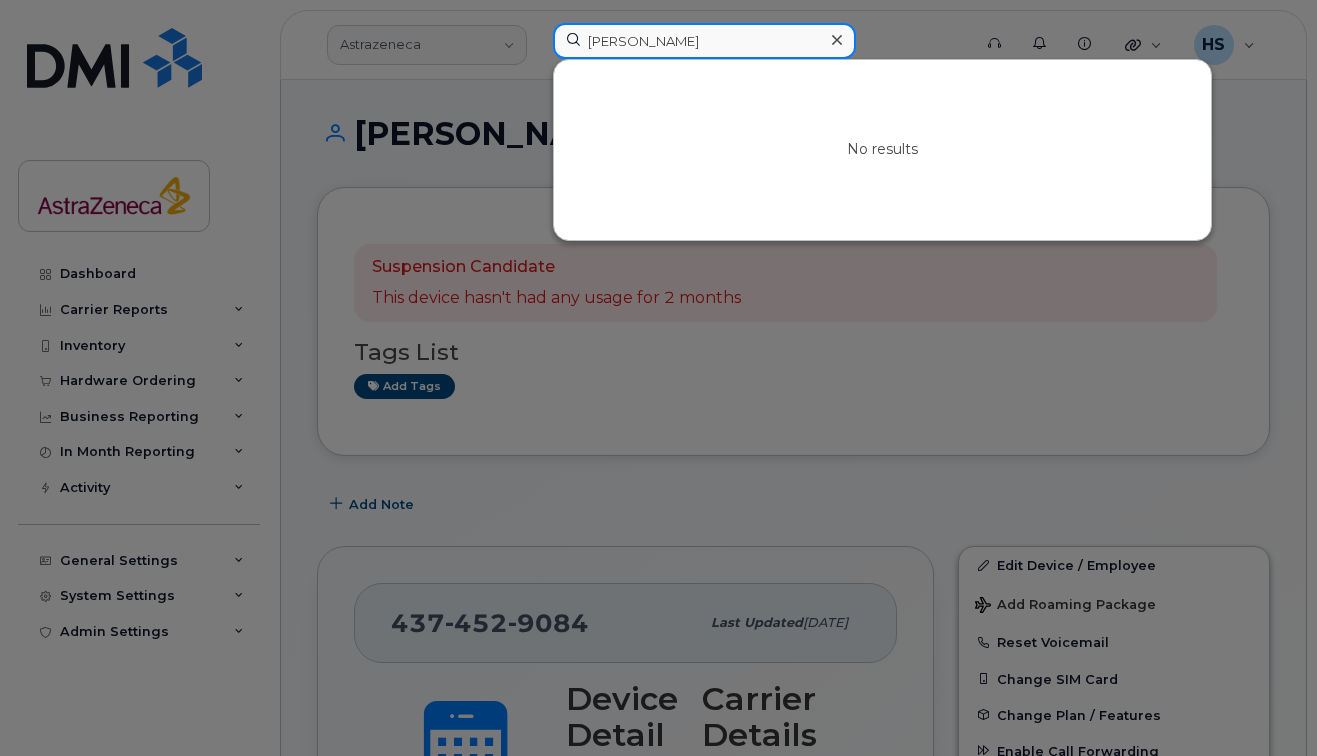 click on "jemmie" at bounding box center (704, 41) 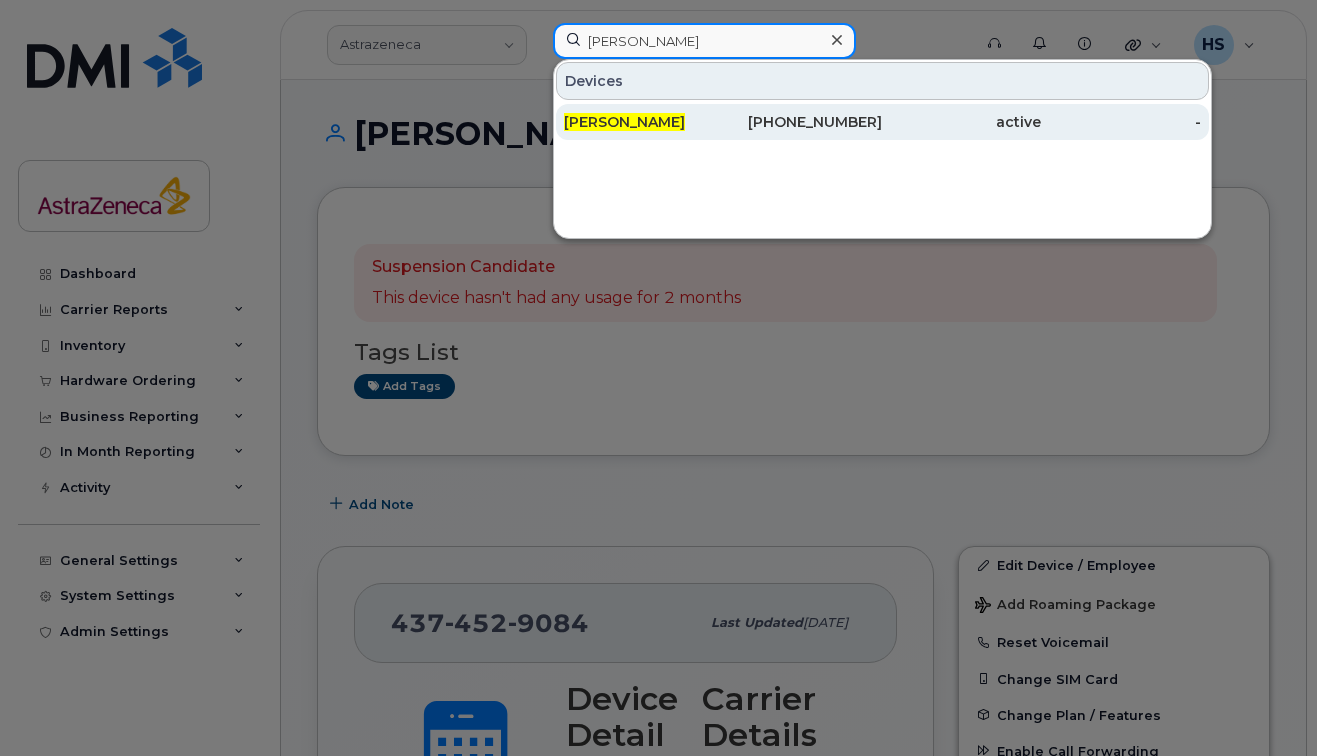 type on "melissa deans" 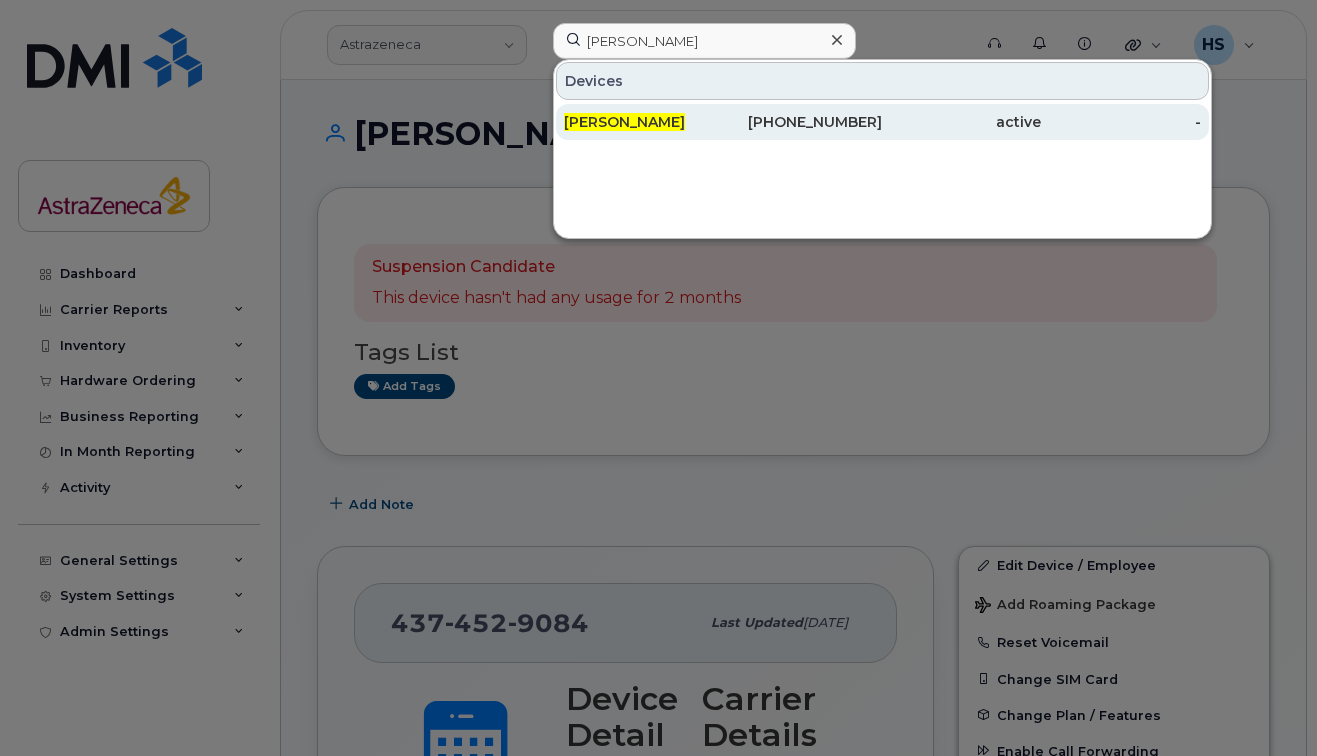 click on "Melissa Deans" at bounding box center [643, 122] 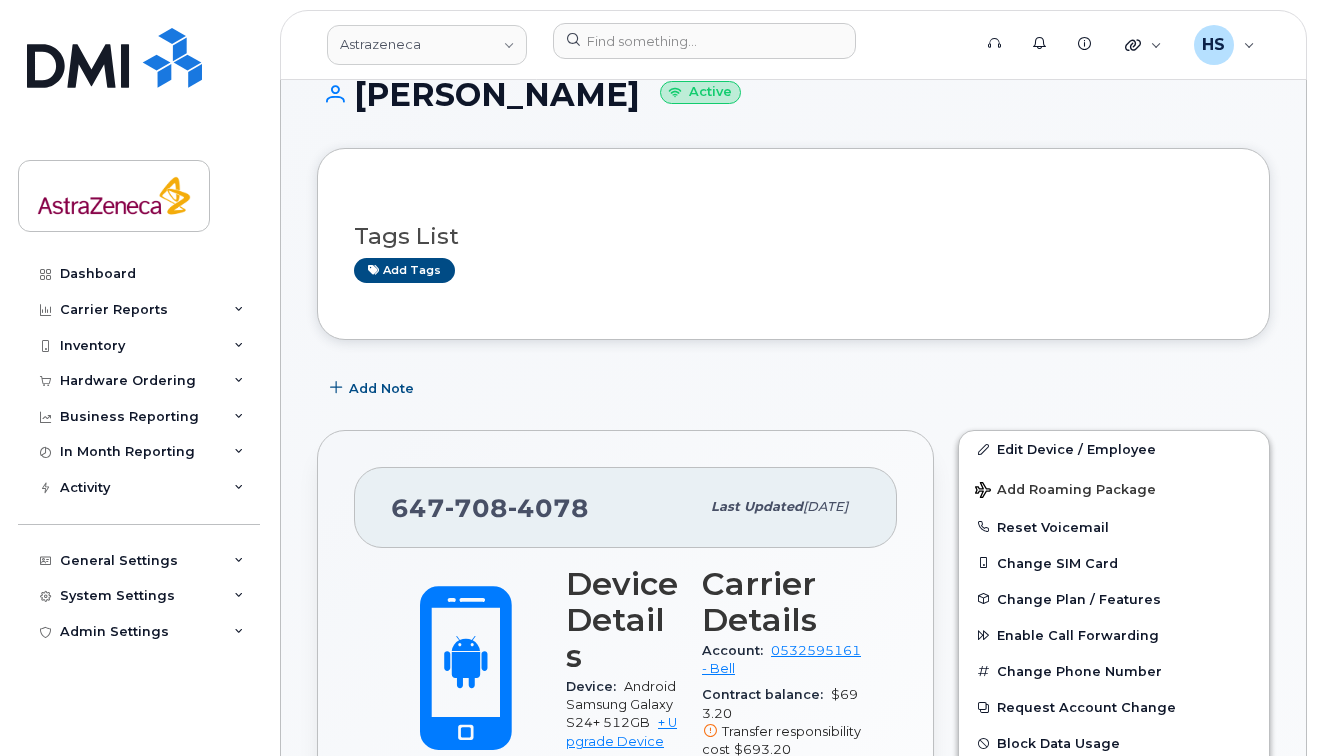 scroll, scrollTop: 0, scrollLeft: 0, axis: both 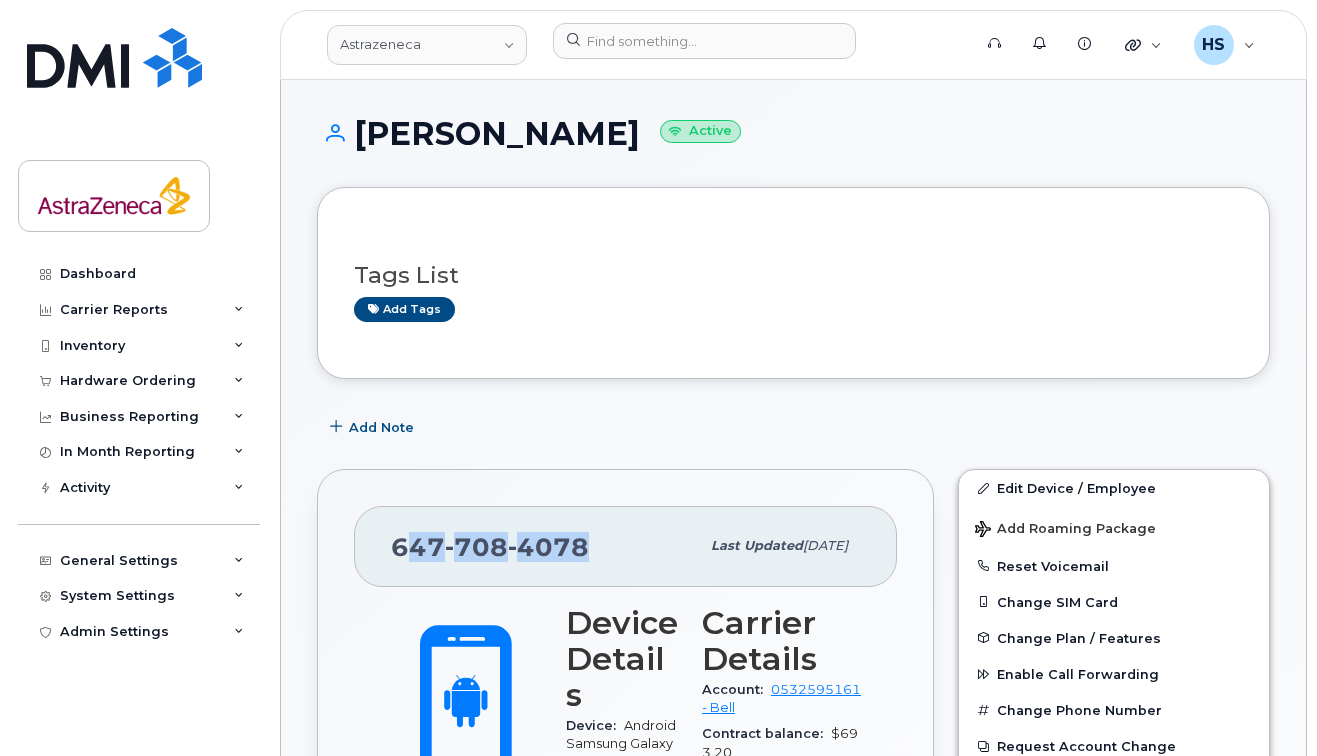 drag, startPoint x: 583, startPoint y: 564, endPoint x: 408, endPoint y: 538, distance: 176.92088 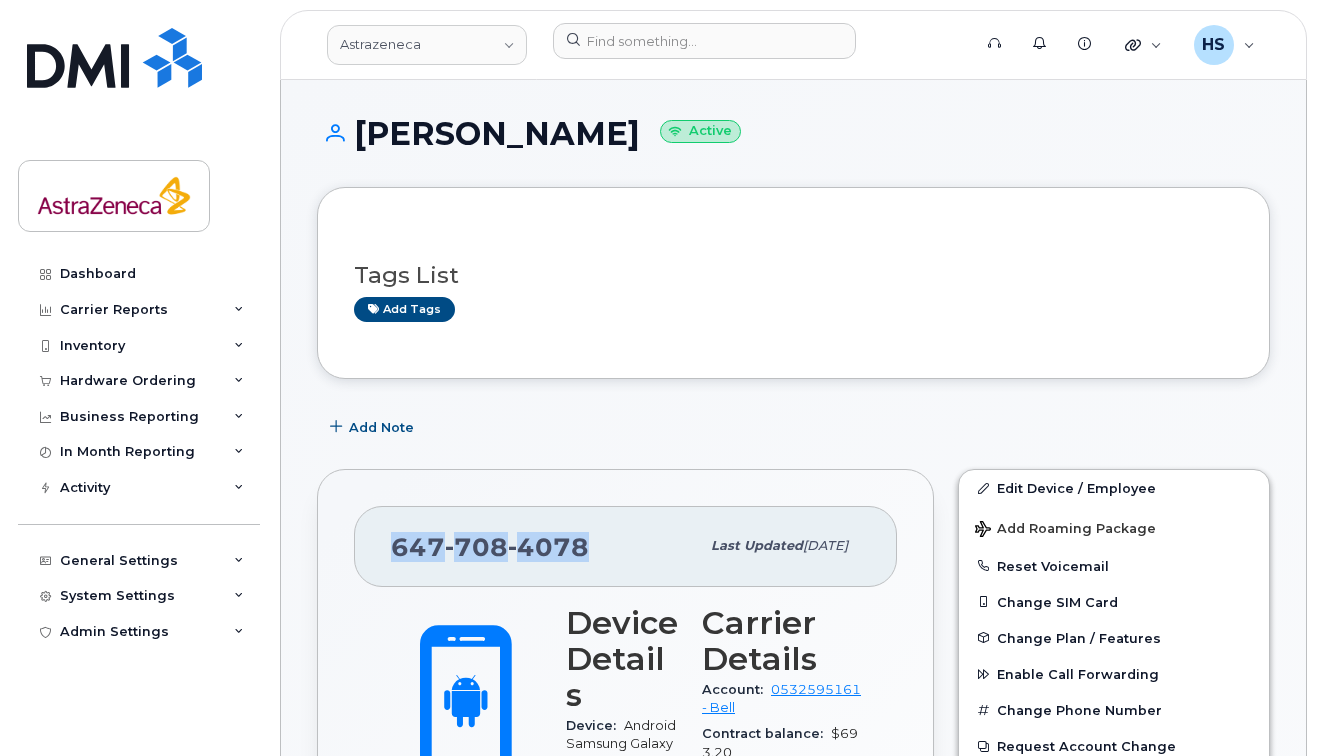 copy on "[PHONE_NUMBER]" 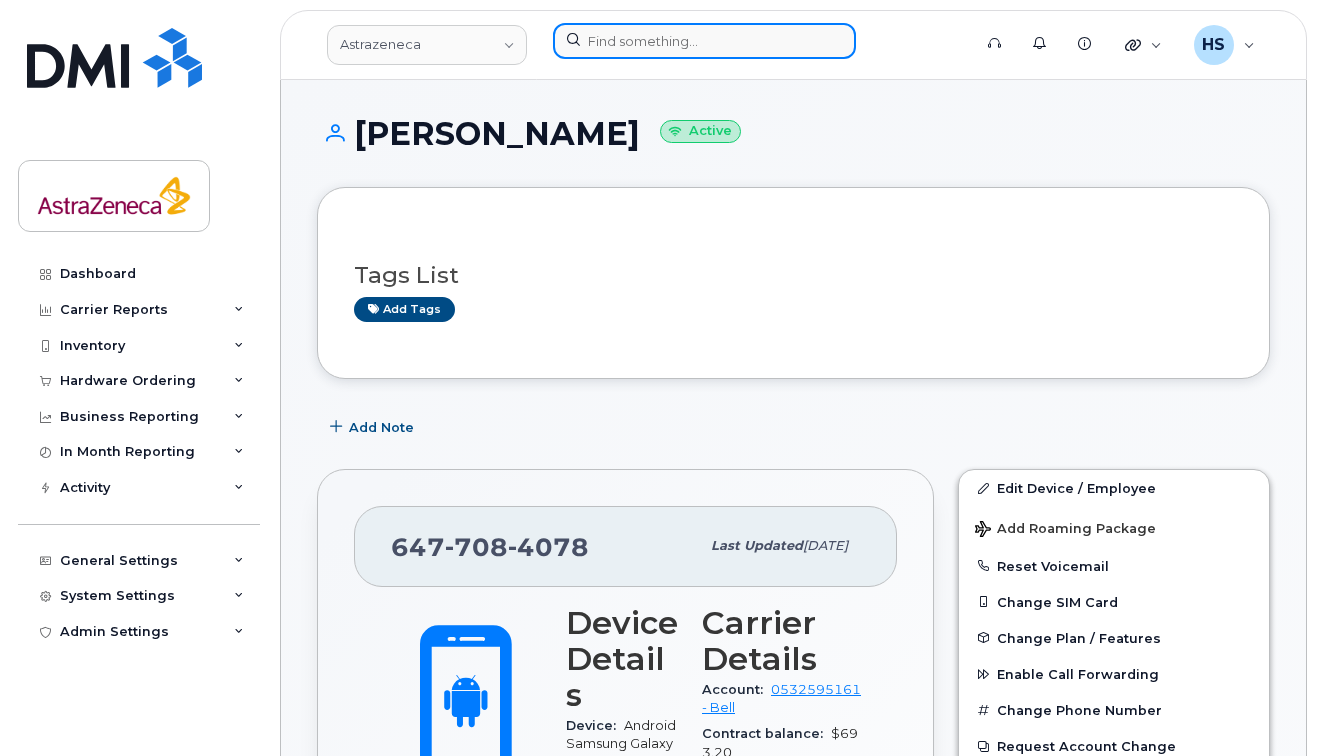 click at bounding box center [704, 41] 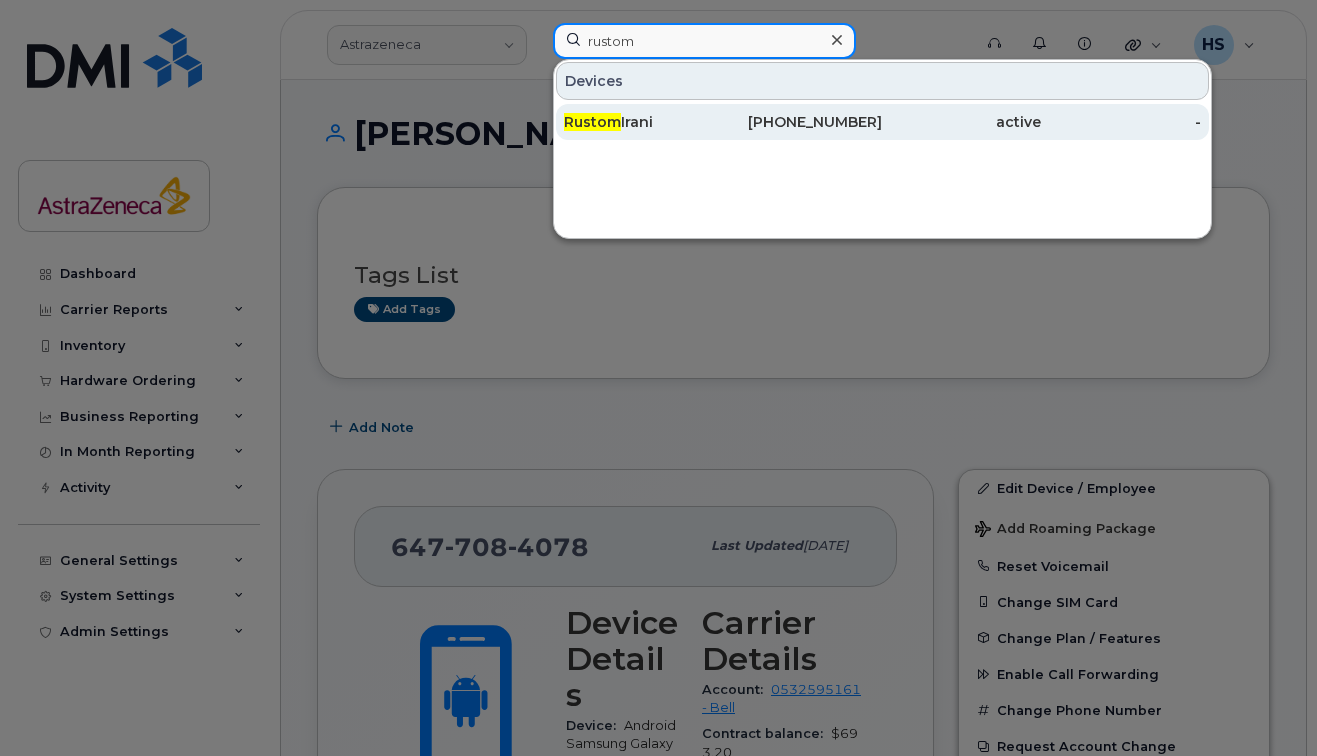 type on "rustom" 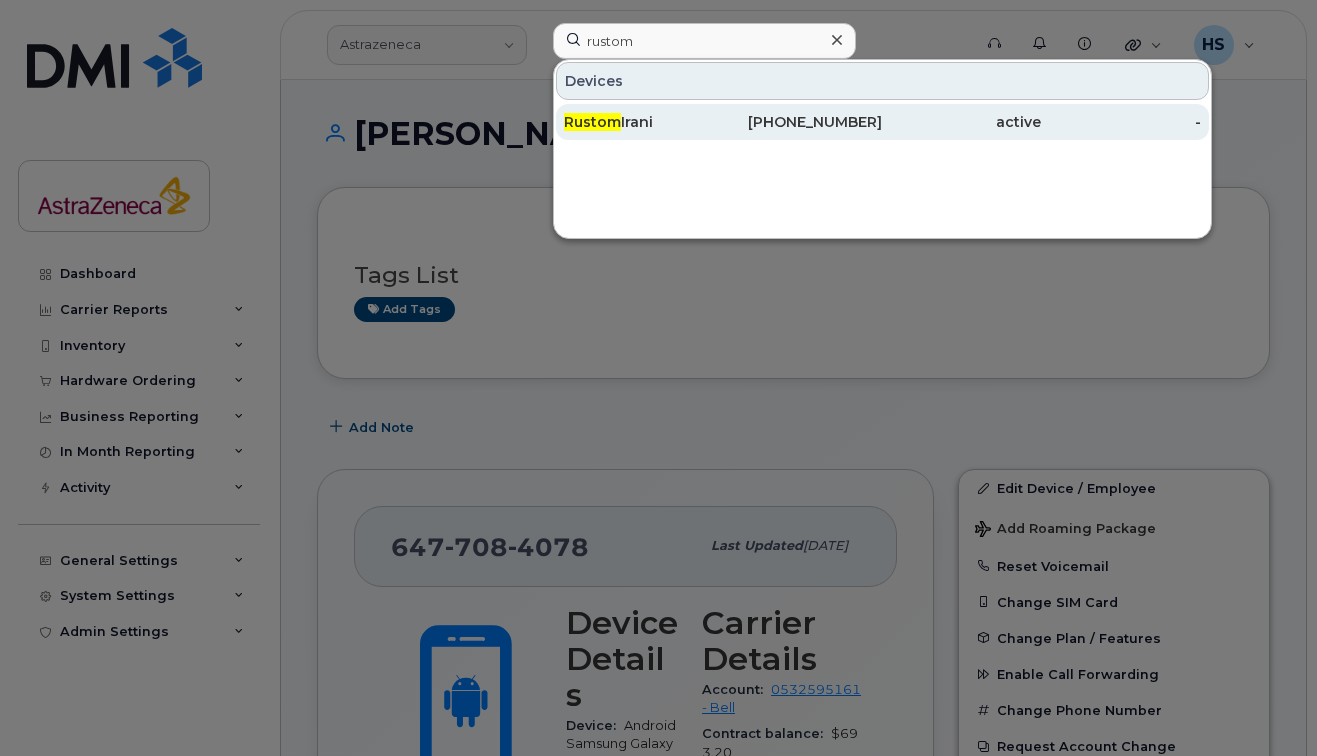 click on "Rustom  Irani" 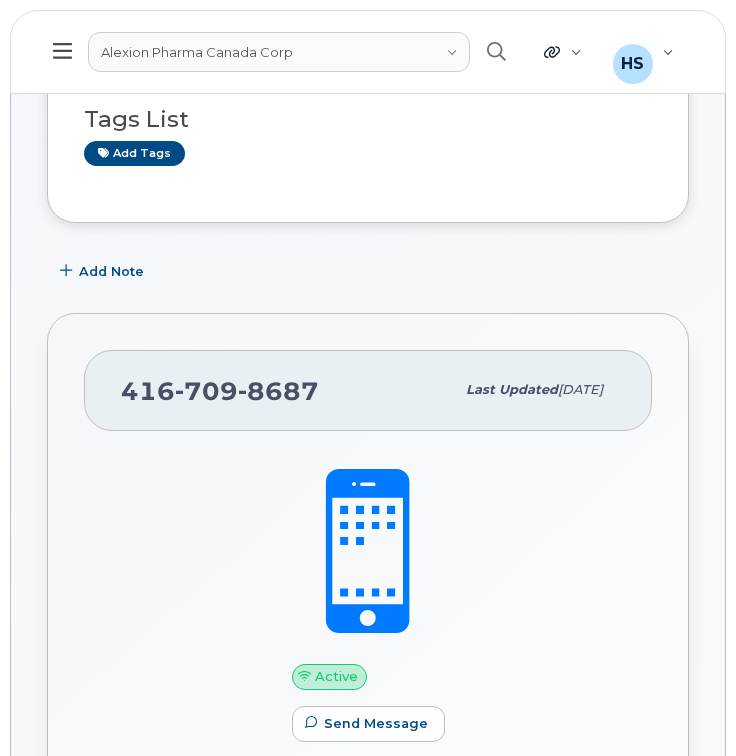 scroll, scrollTop: 0, scrollLeft: 0, axis: both 